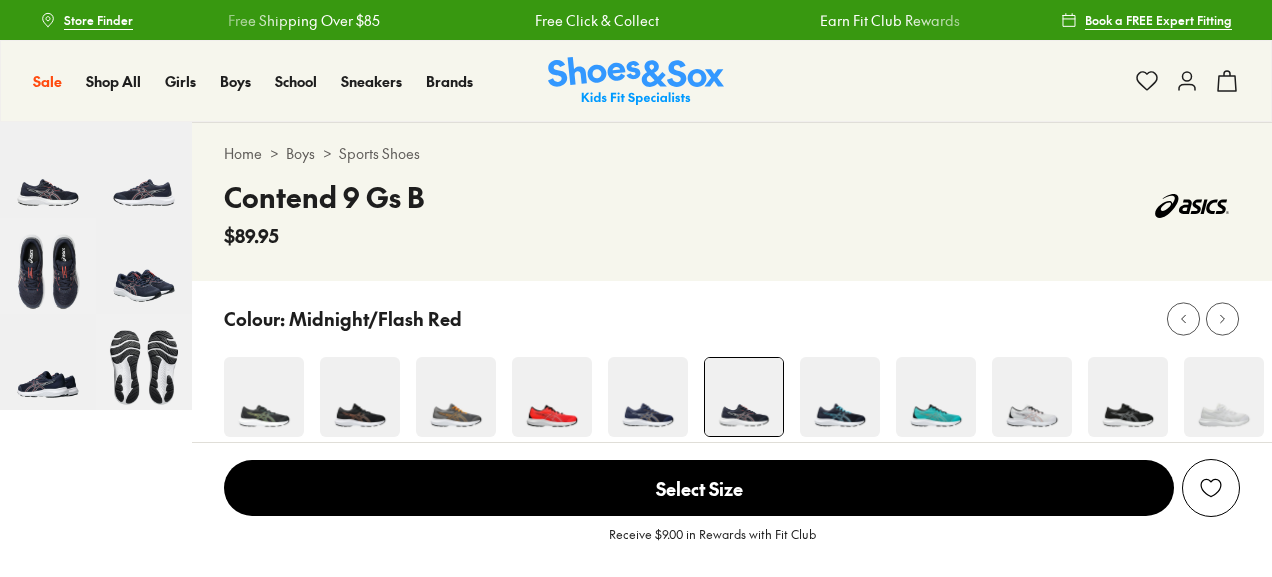 scroll, scrollTop: 0, scrollLeft: 0, axis: both 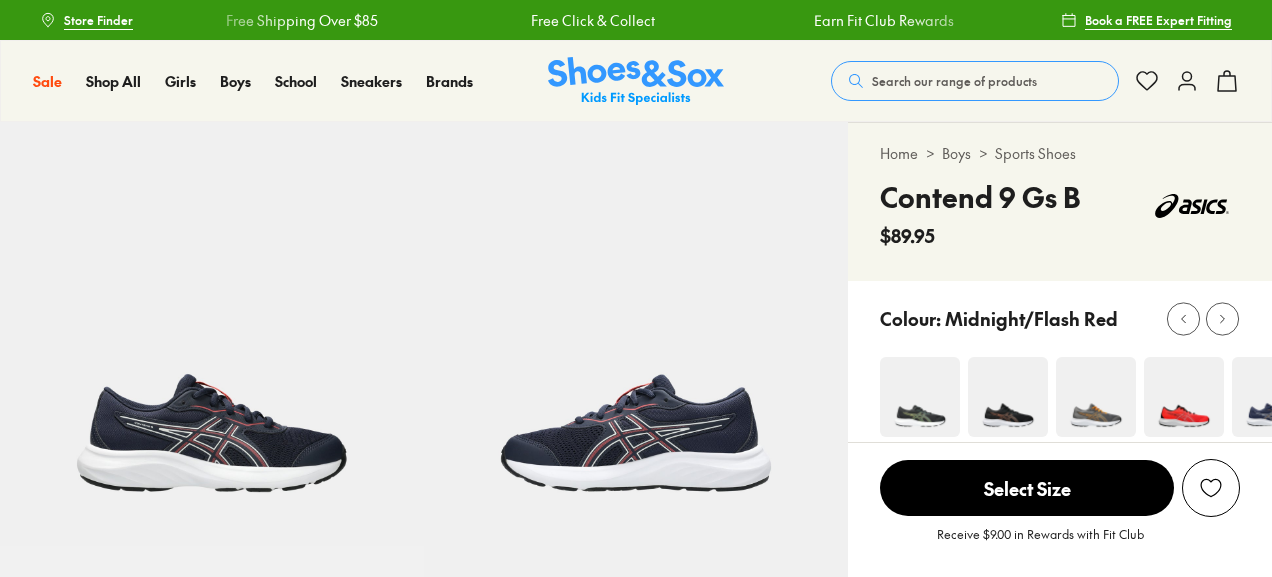 select on "*" 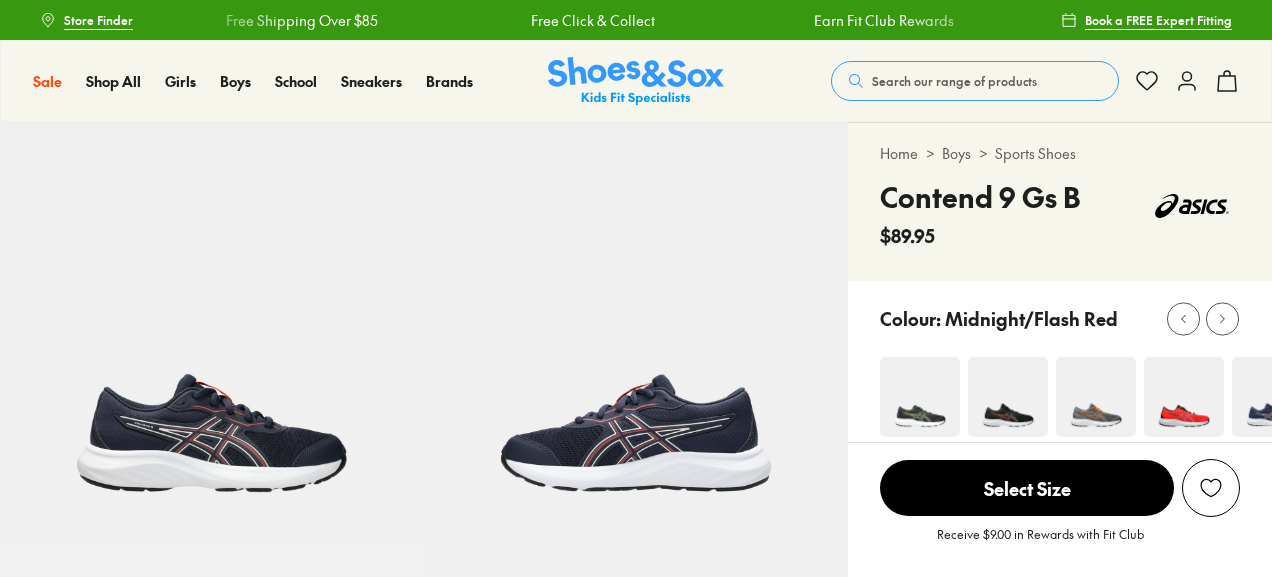 click 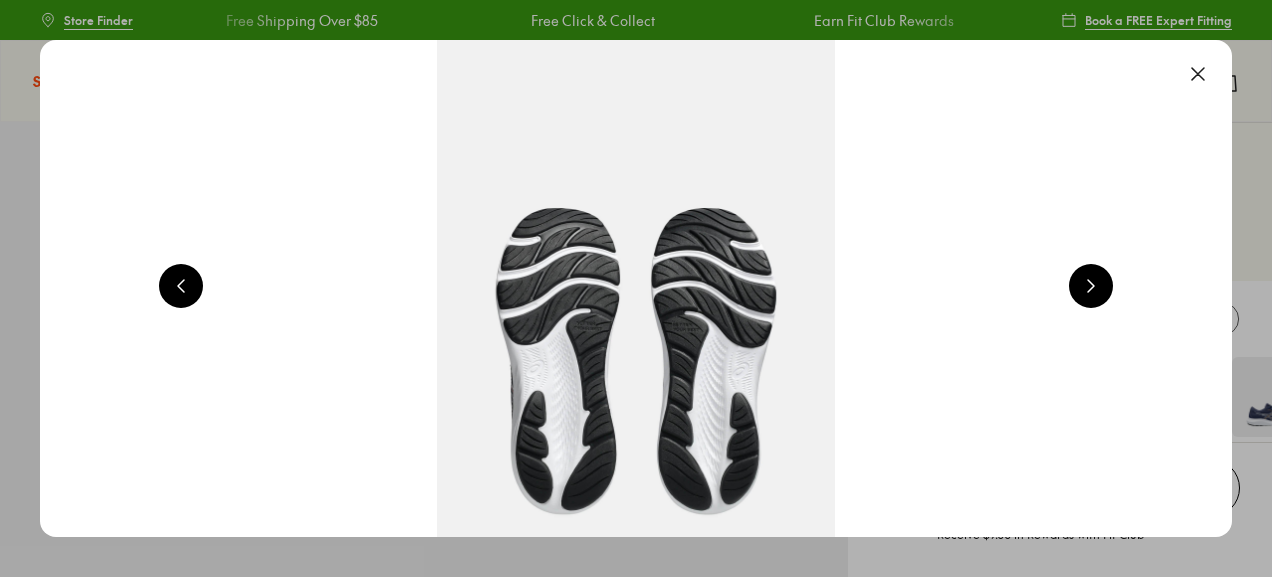 scroll, scrollTop: 0, scrollLeft: 1200, axis: horizontal 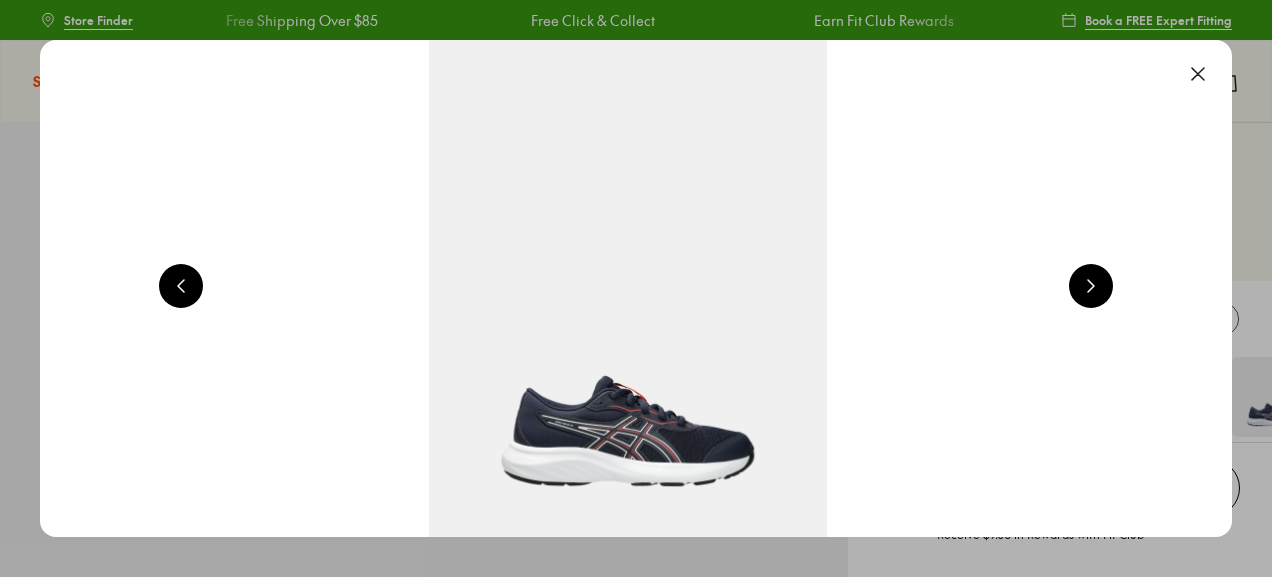 click at bounding box center [628, 288] 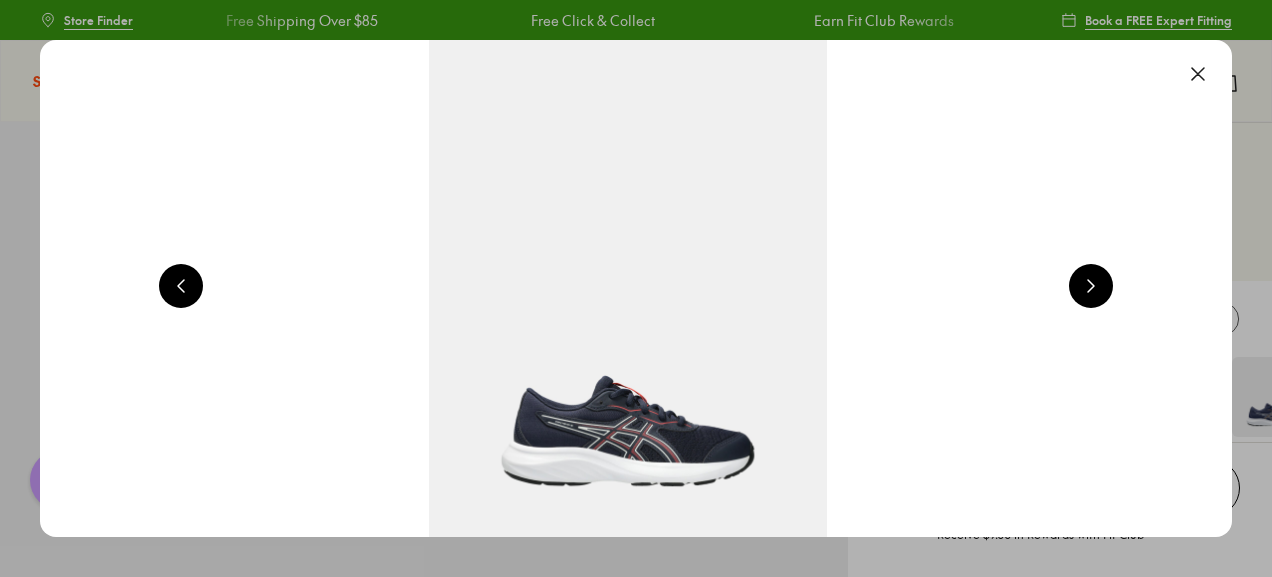 scroll, scrollTop: 0, scrollLeft: 0, axis: both 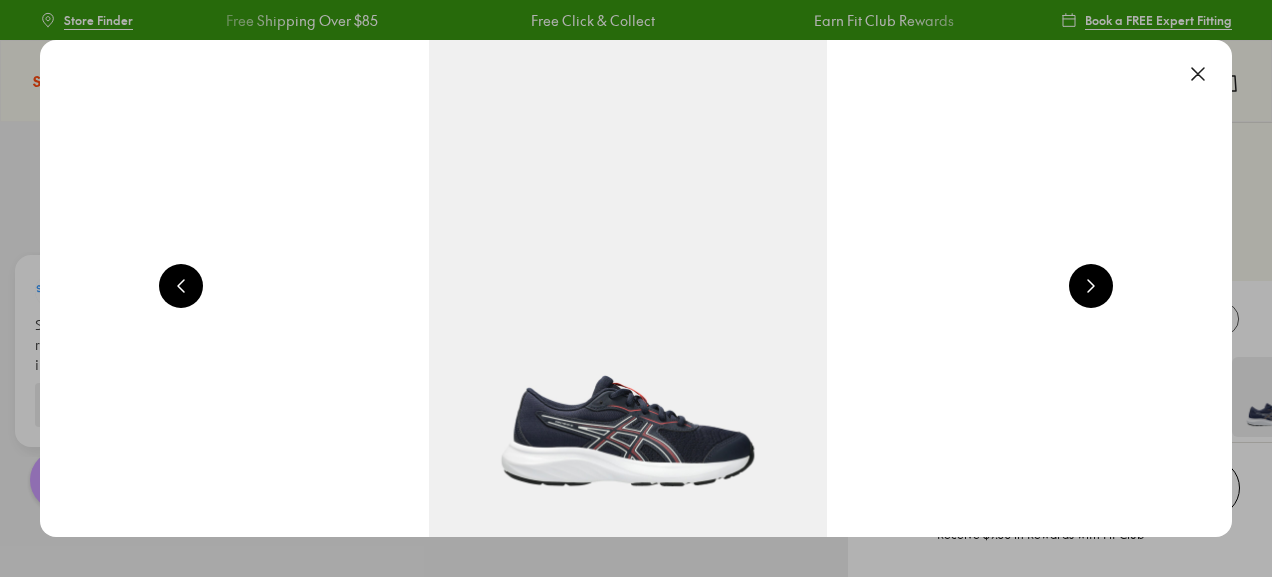 click at bounding box center [1198, 74] 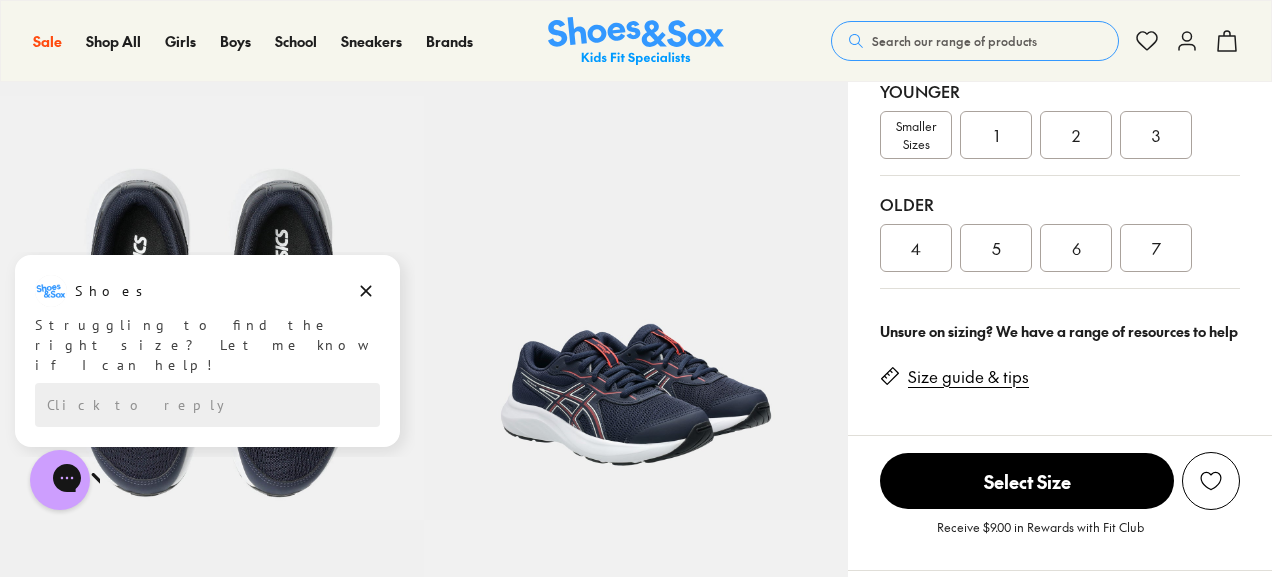 scroll, scrollTop: 200, scrollLeft: 0, axis: vertical 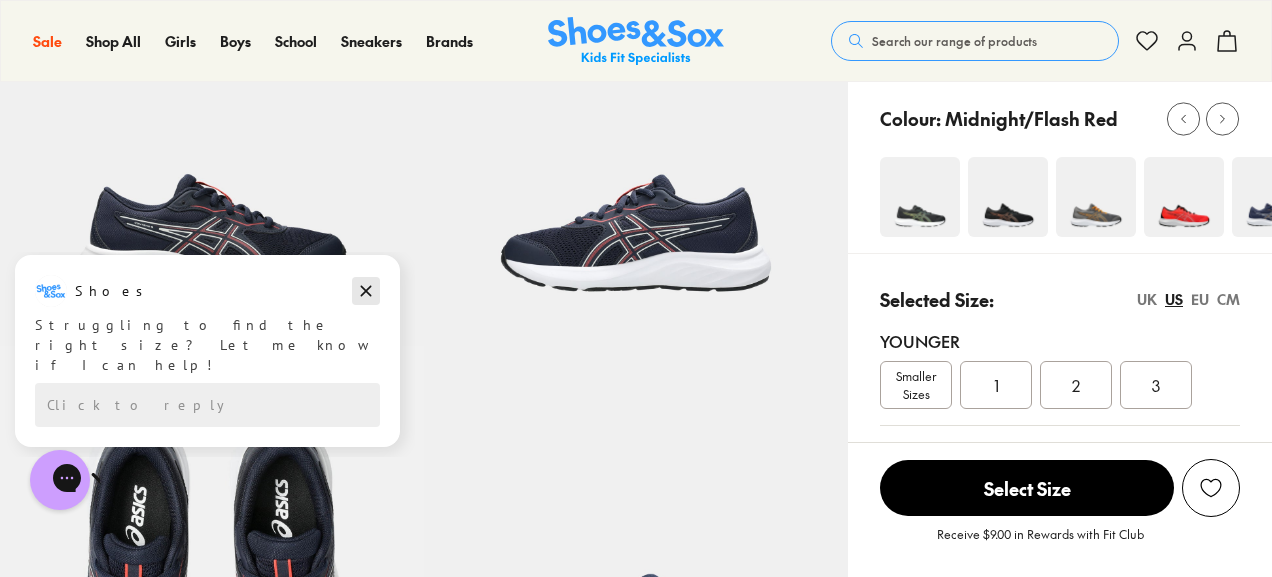 click 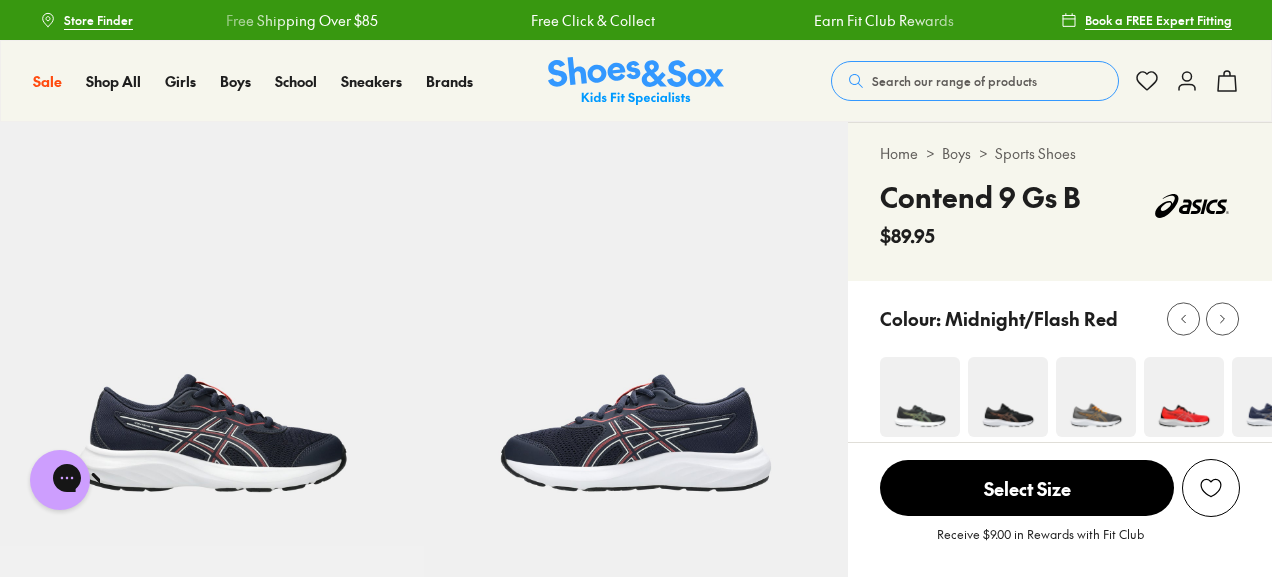 scroll, scrollTop: 300, scrollLeft: 0, axis: vertical 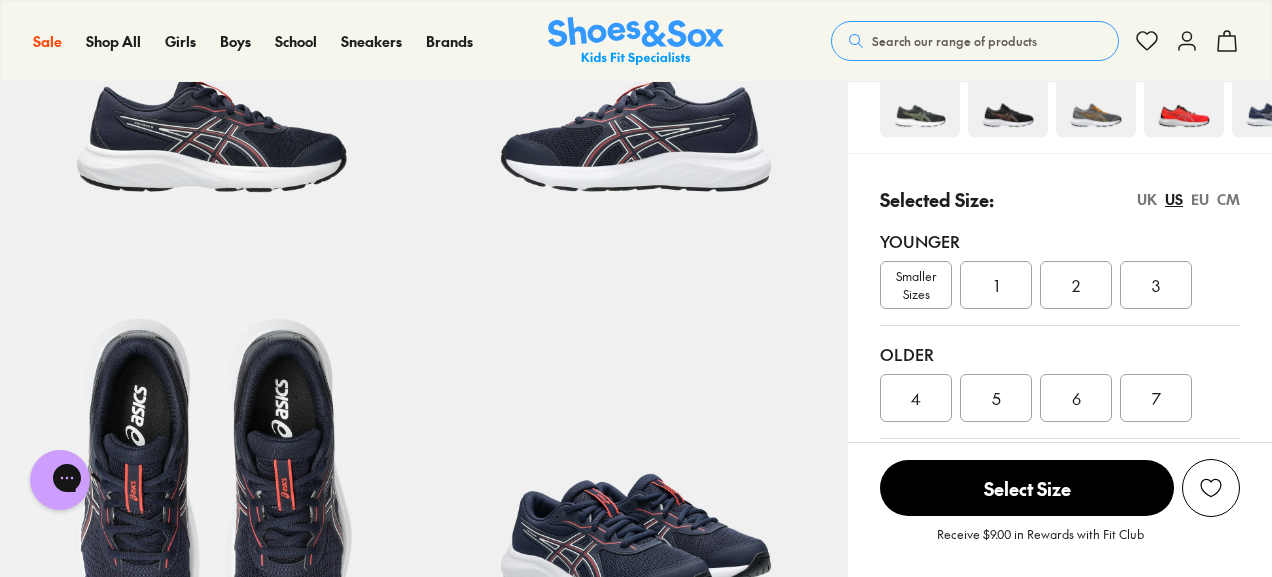 click 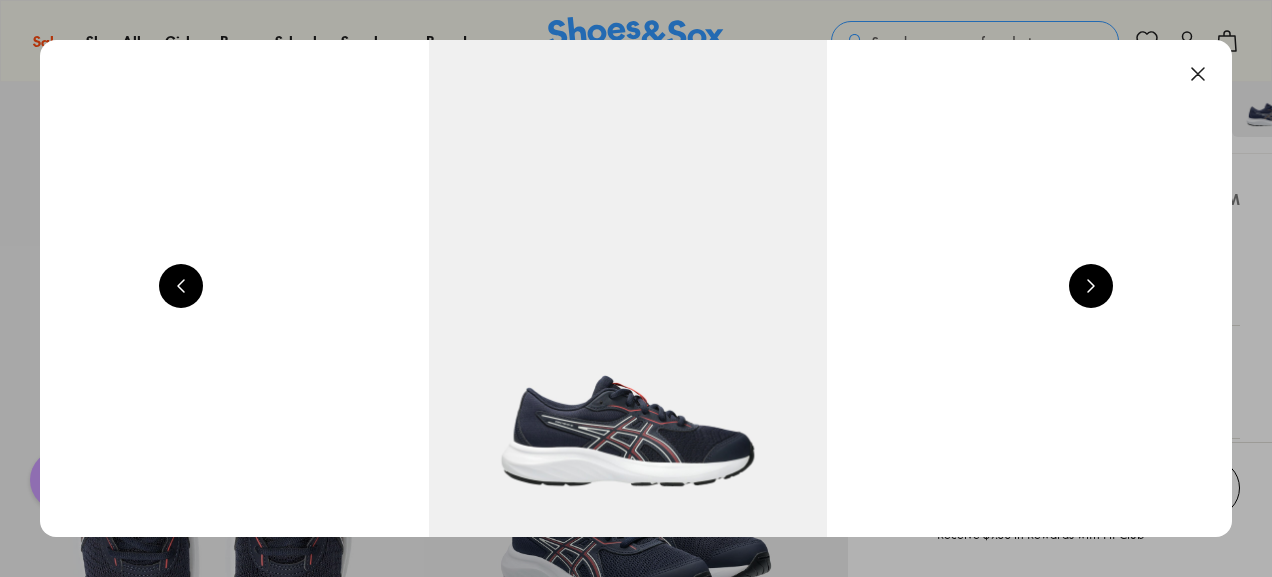 click at bounding box center (628, 288) 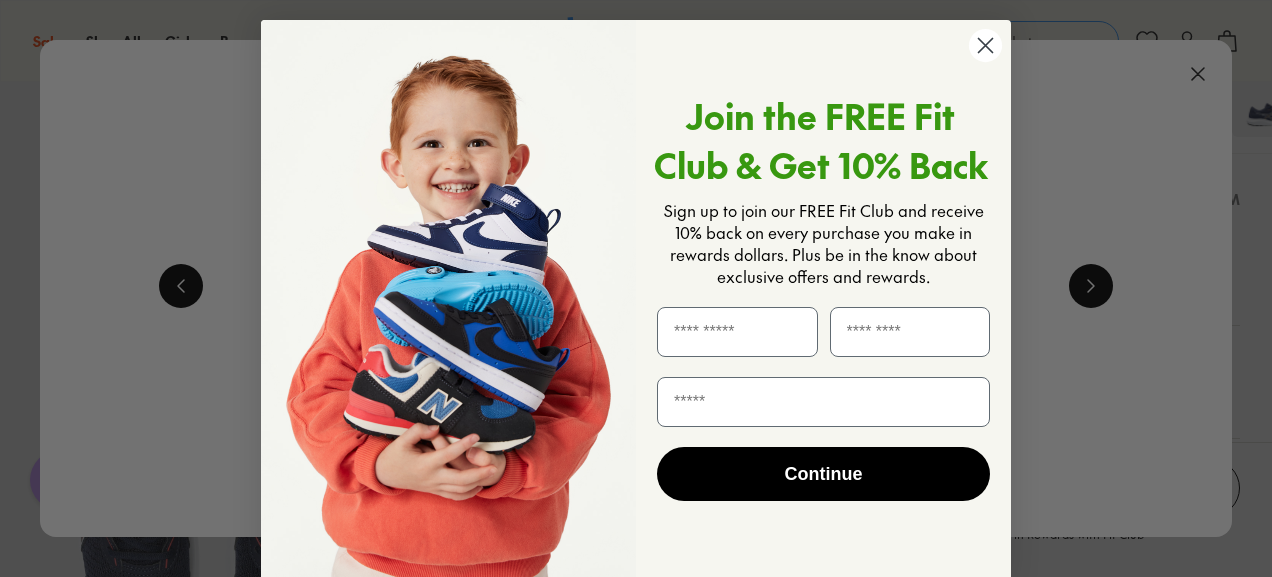 drag, startPoint x: 640, startPoint y: 429, endPoint x: 990, endPoint y: 51, distance: 515.15436 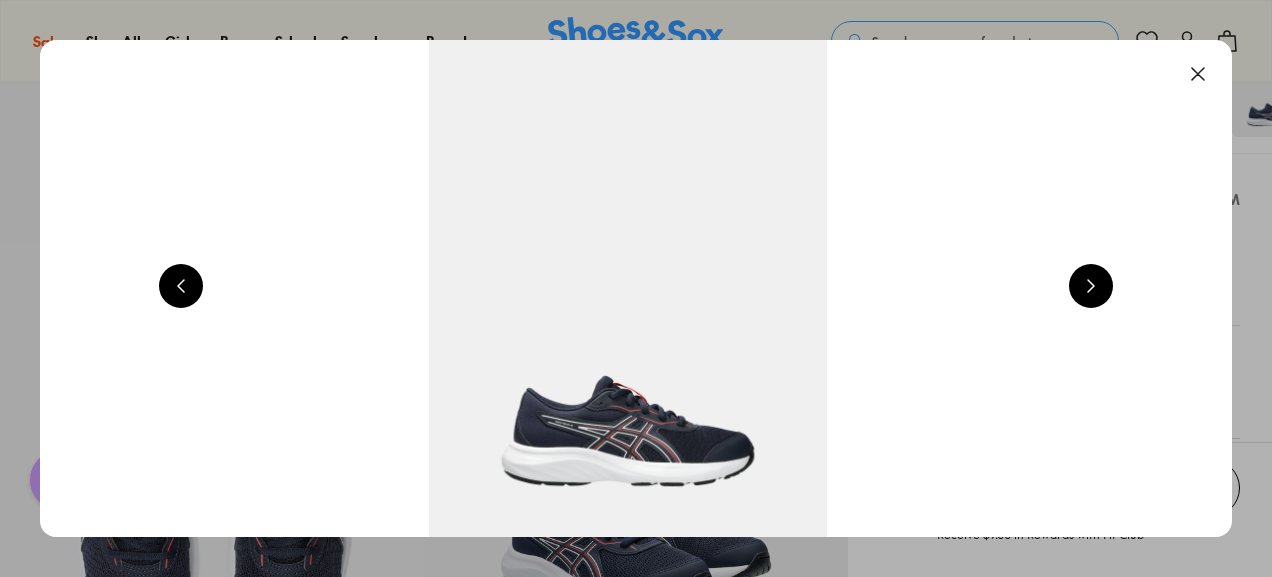 click at bounding box center [628, 288] 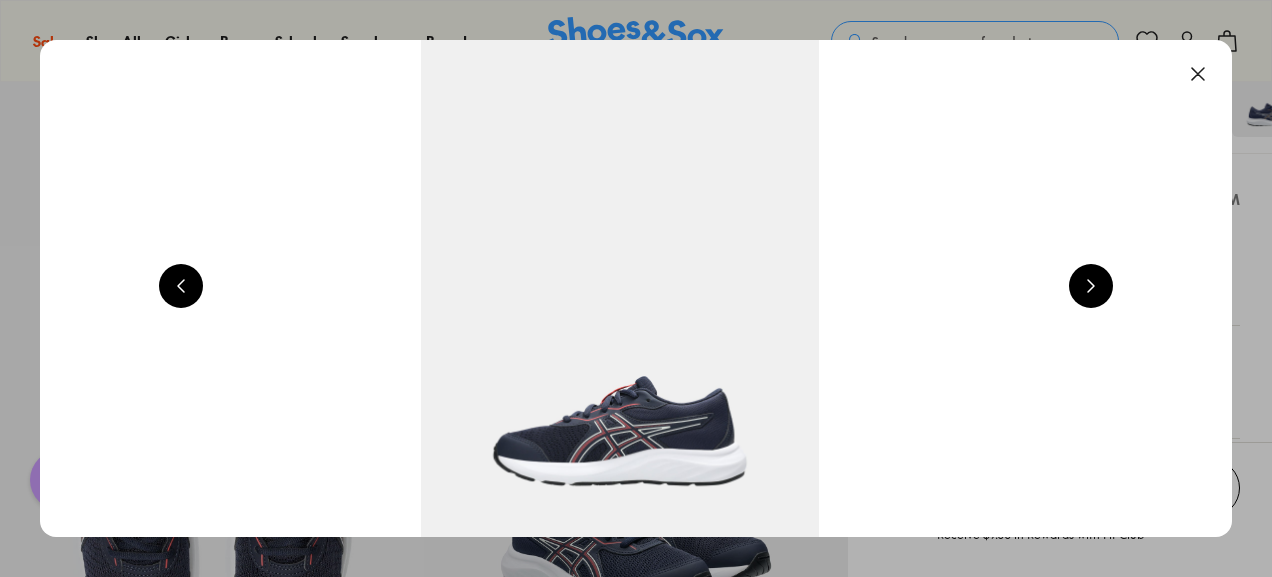 click at bounding box center [1091, 286] 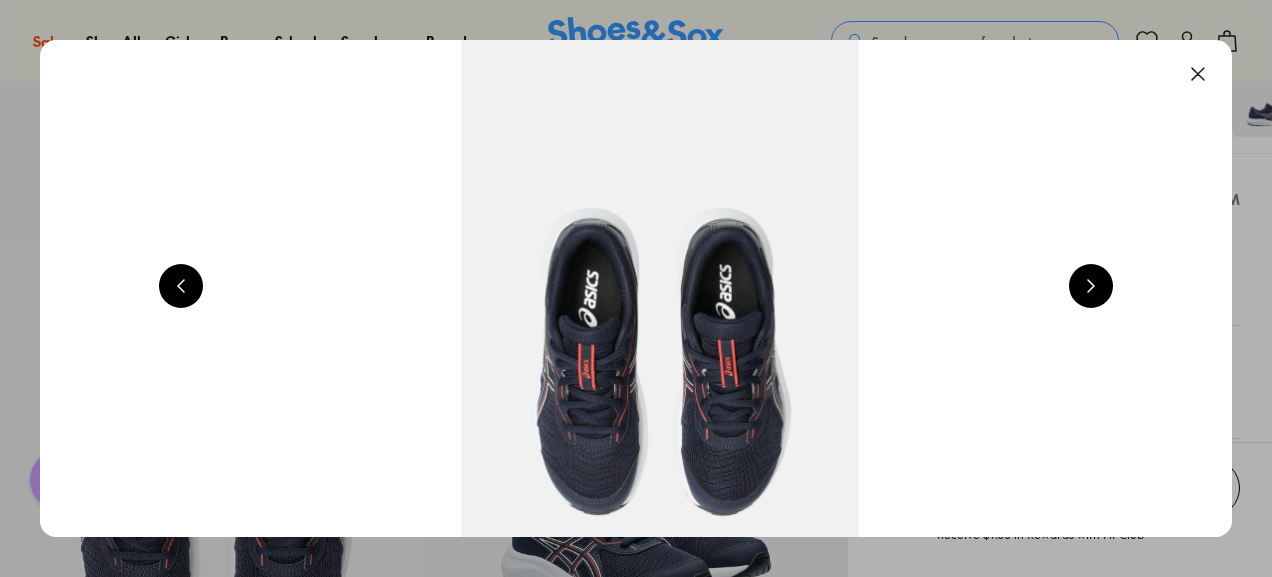 scroll, scrollTop: 0, scrollLeft: 3600, axis: horizontal 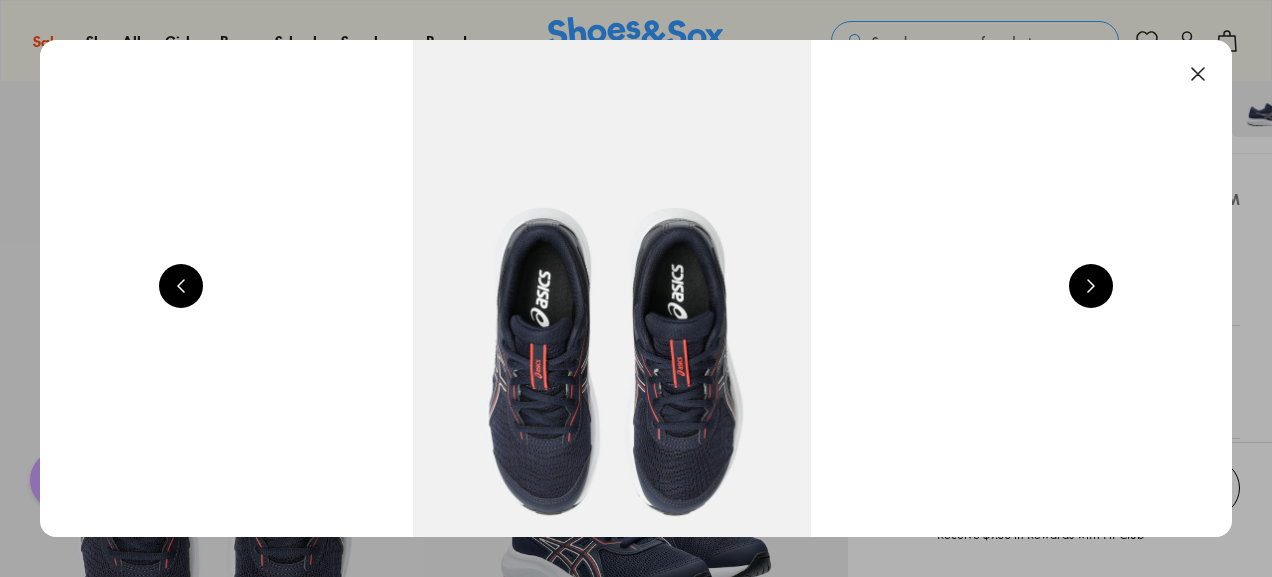 click at bounding box center (1091, 286) 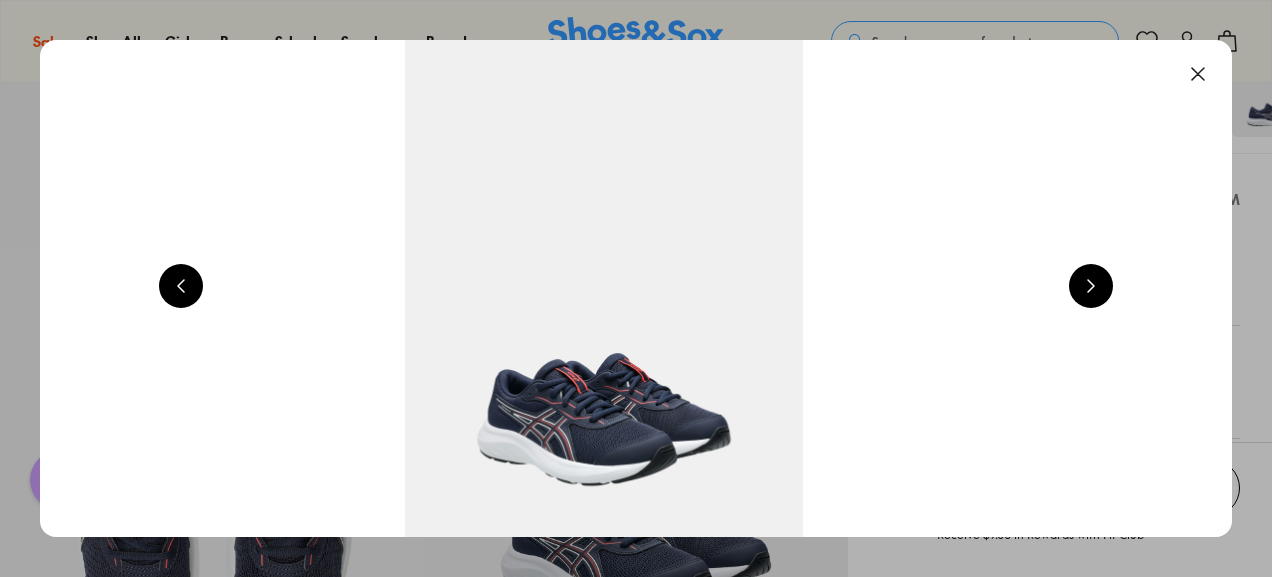 click at bounding box center (1091, 286) 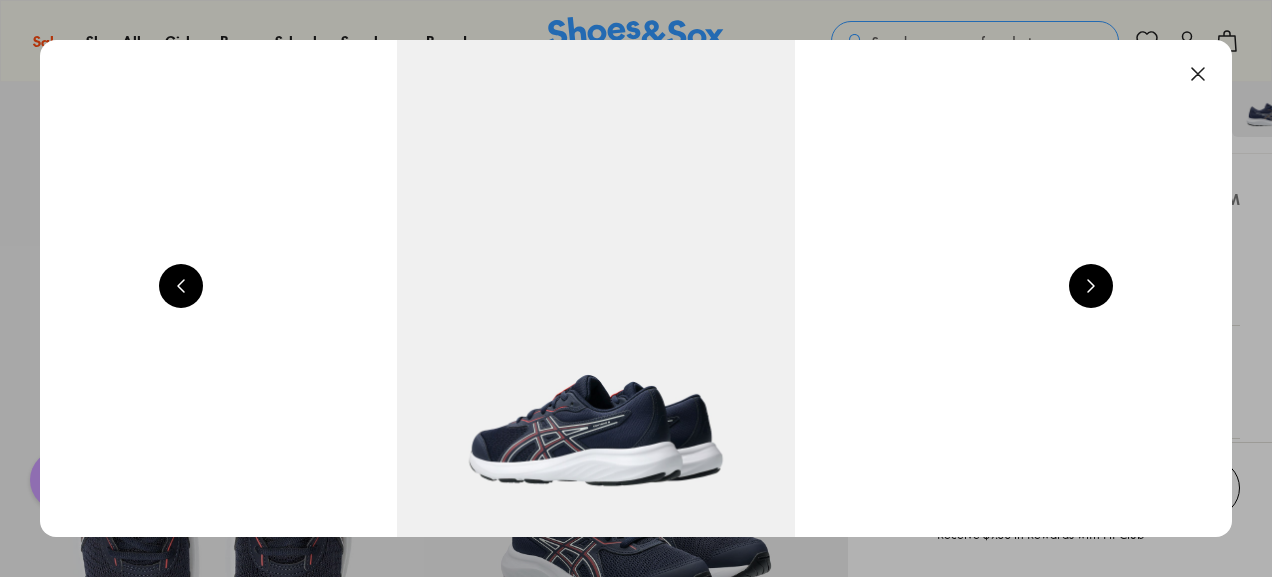 click at bounding box center (1091, 286) 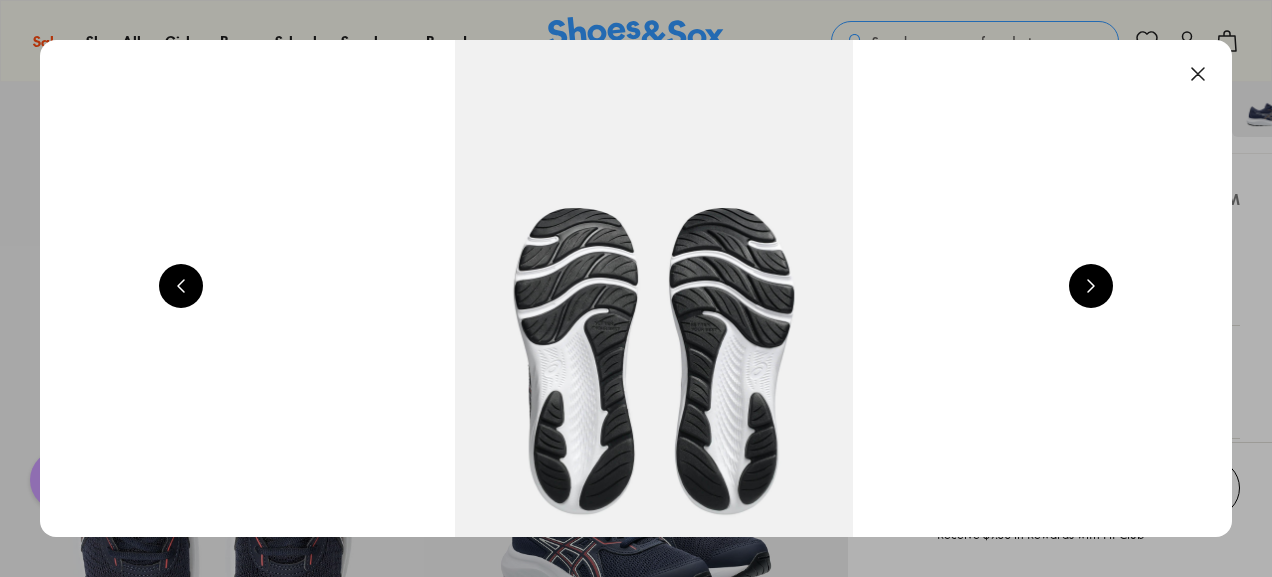 scroll, scrollTop: 0, scrollLeft: 7200, axis: horizontal 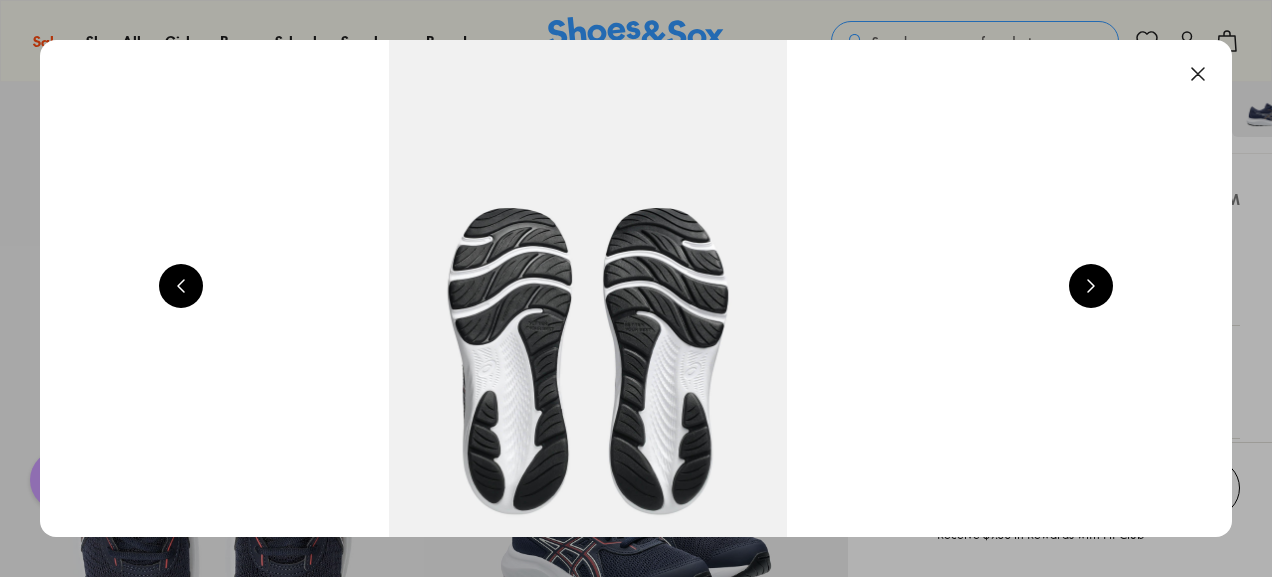 click at bounding box center (1091, 286) 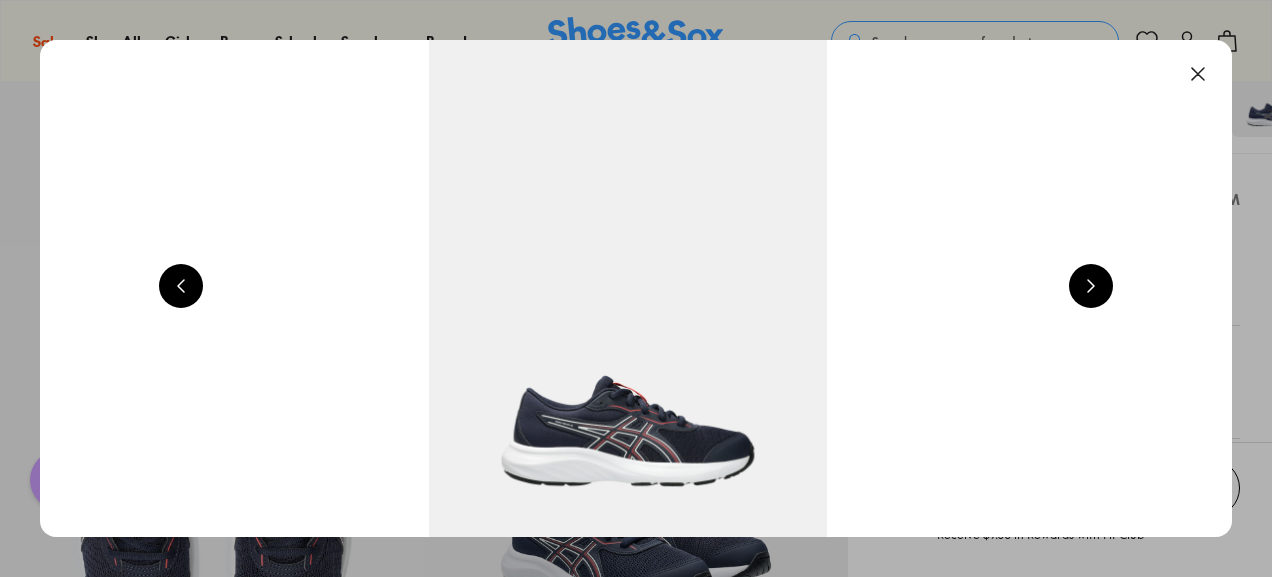 click at bounding box center (1091, 286) 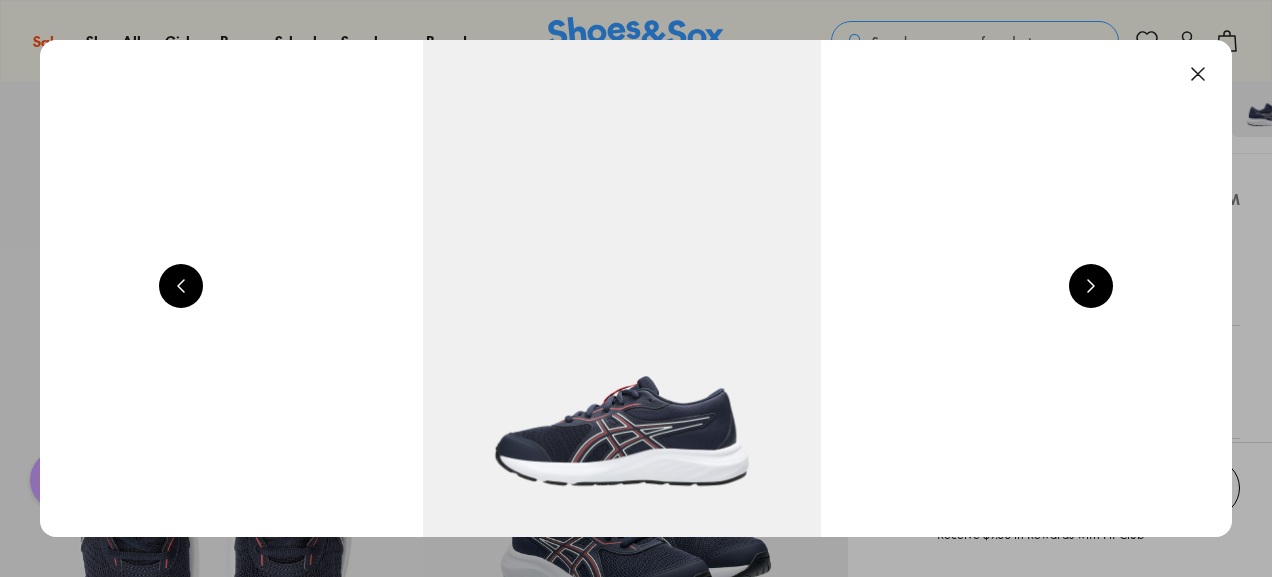scroll, scrollTop: 0, scrollLeft: 2400, axis: horizontal 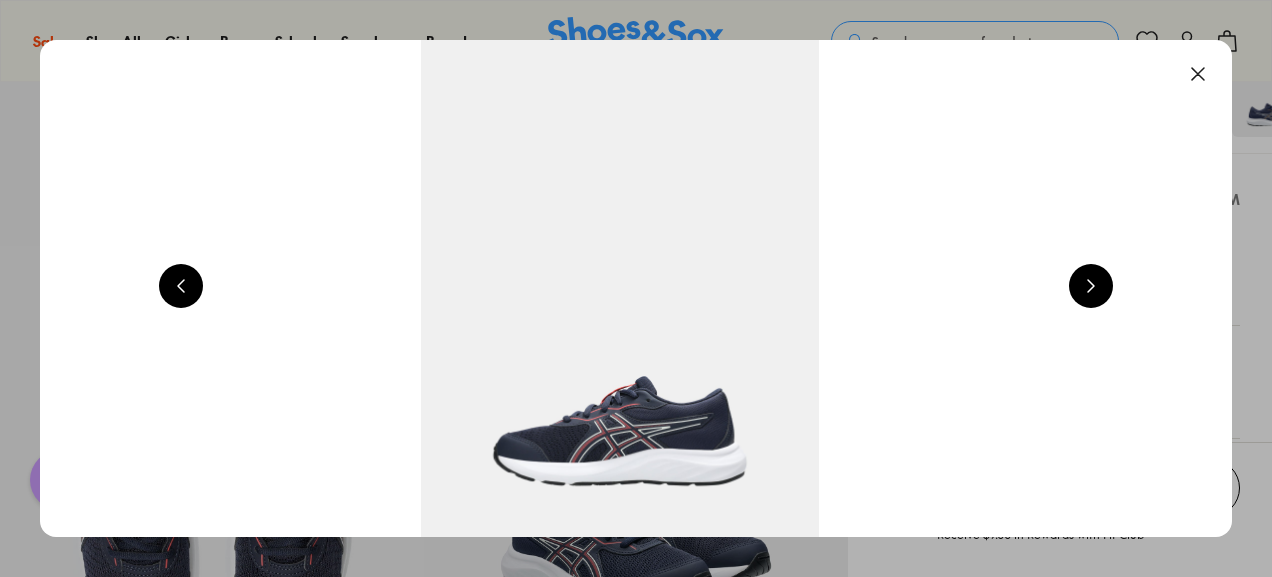 click at bounding box center (1091, 286) 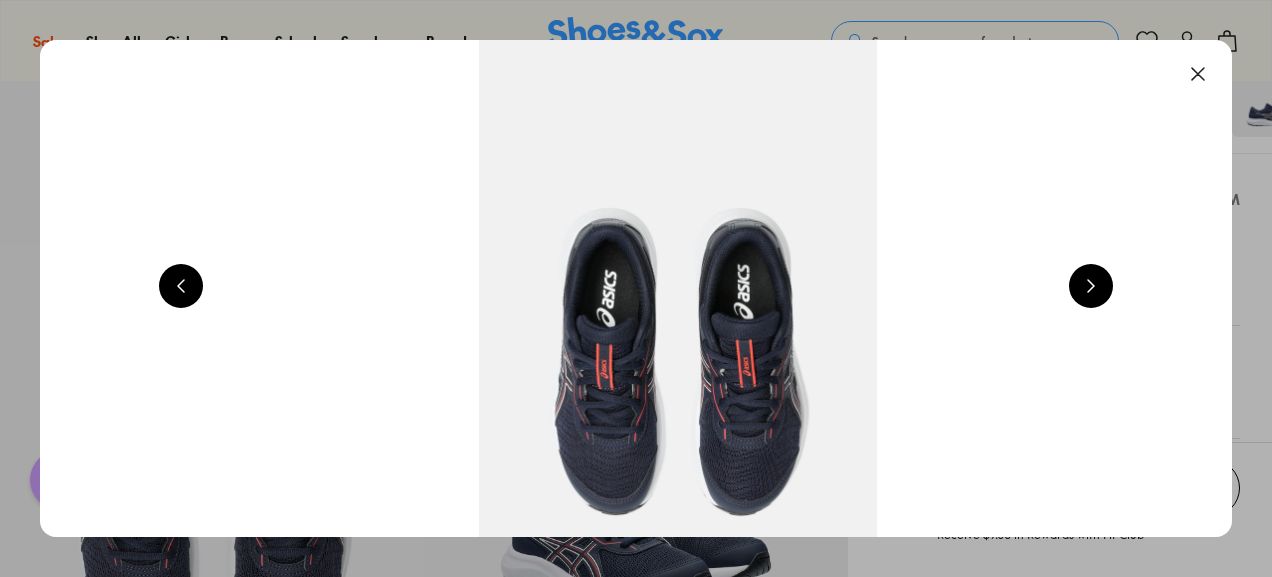 scroll, scrollTop: 0, scrollLeft: 3600, axis: horizontal 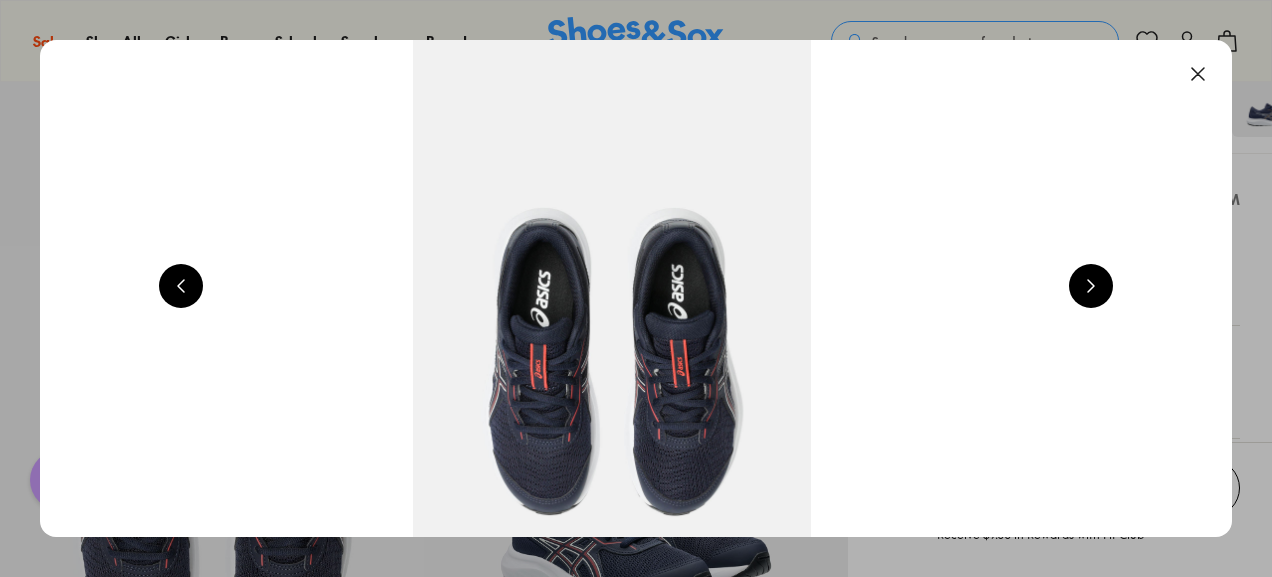 click at bounding box center (1198, 74) 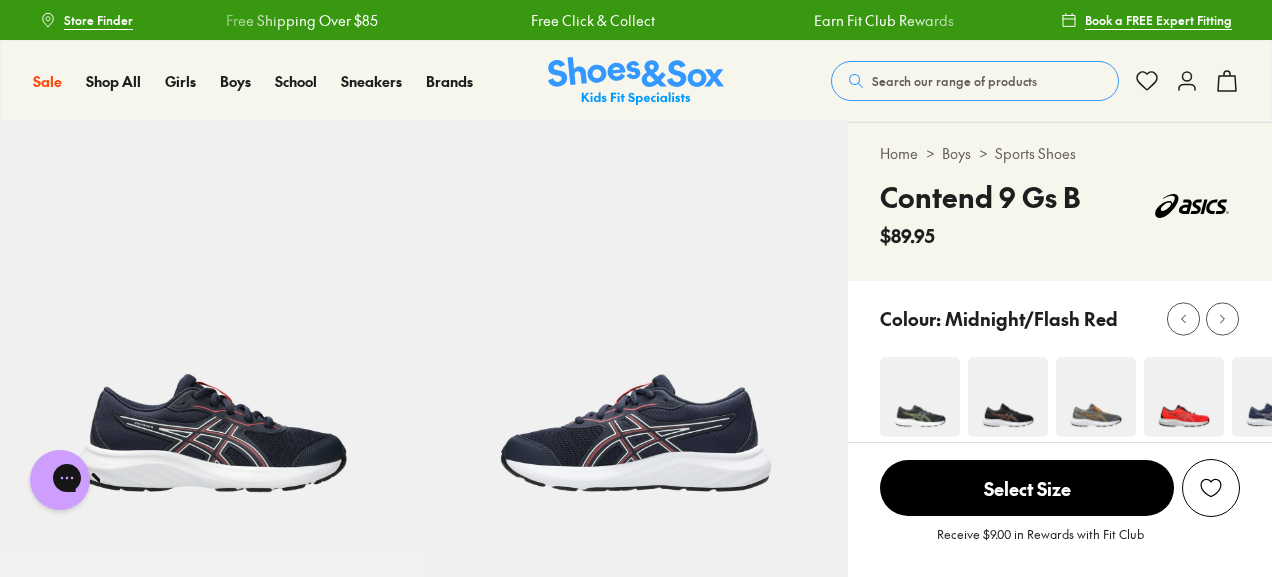 scroll, scrollTop: 200, scrollLeft: 0, axis: vertical 